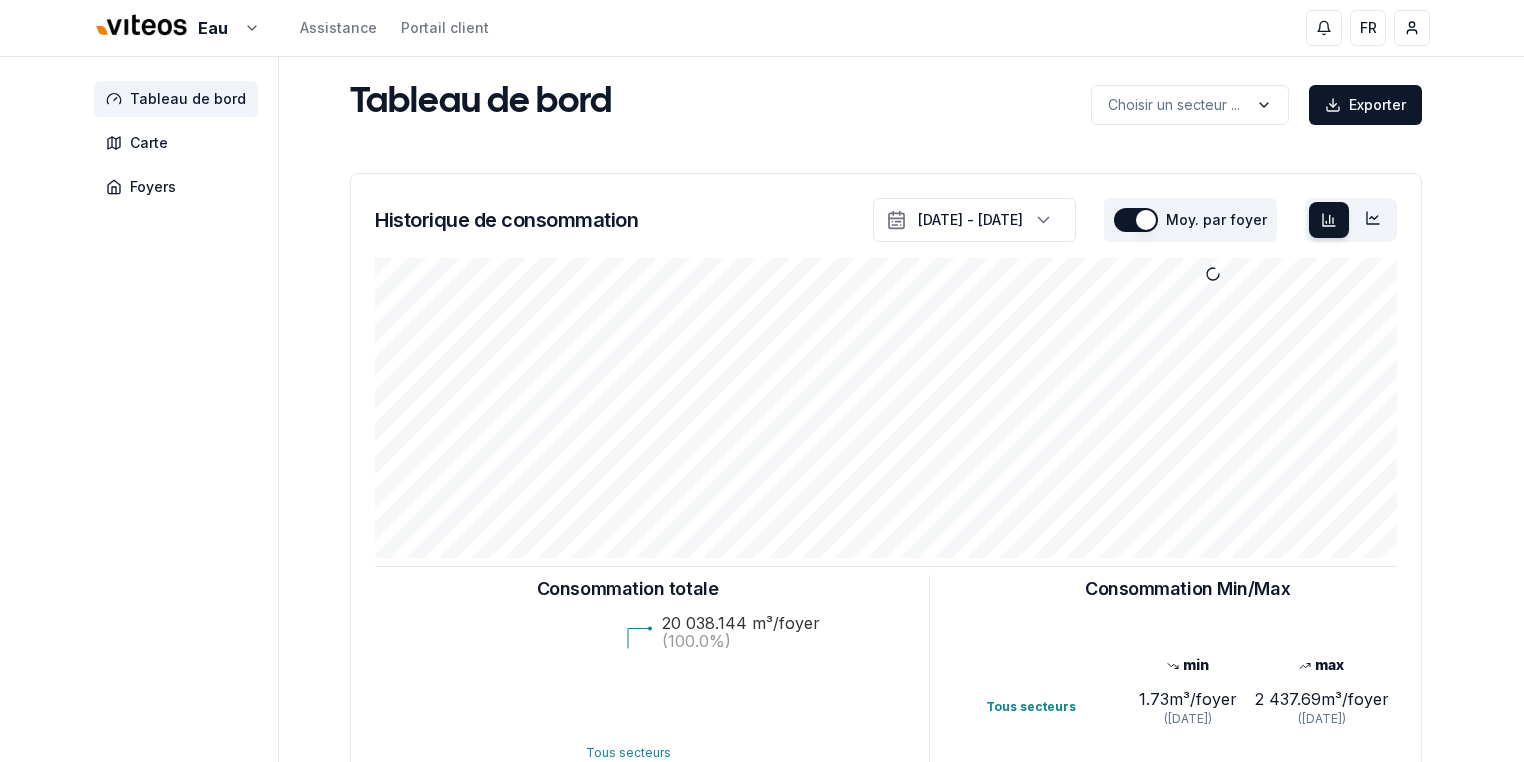 scroll, scrollTop: 0, scrollLeft: 0, axis: both 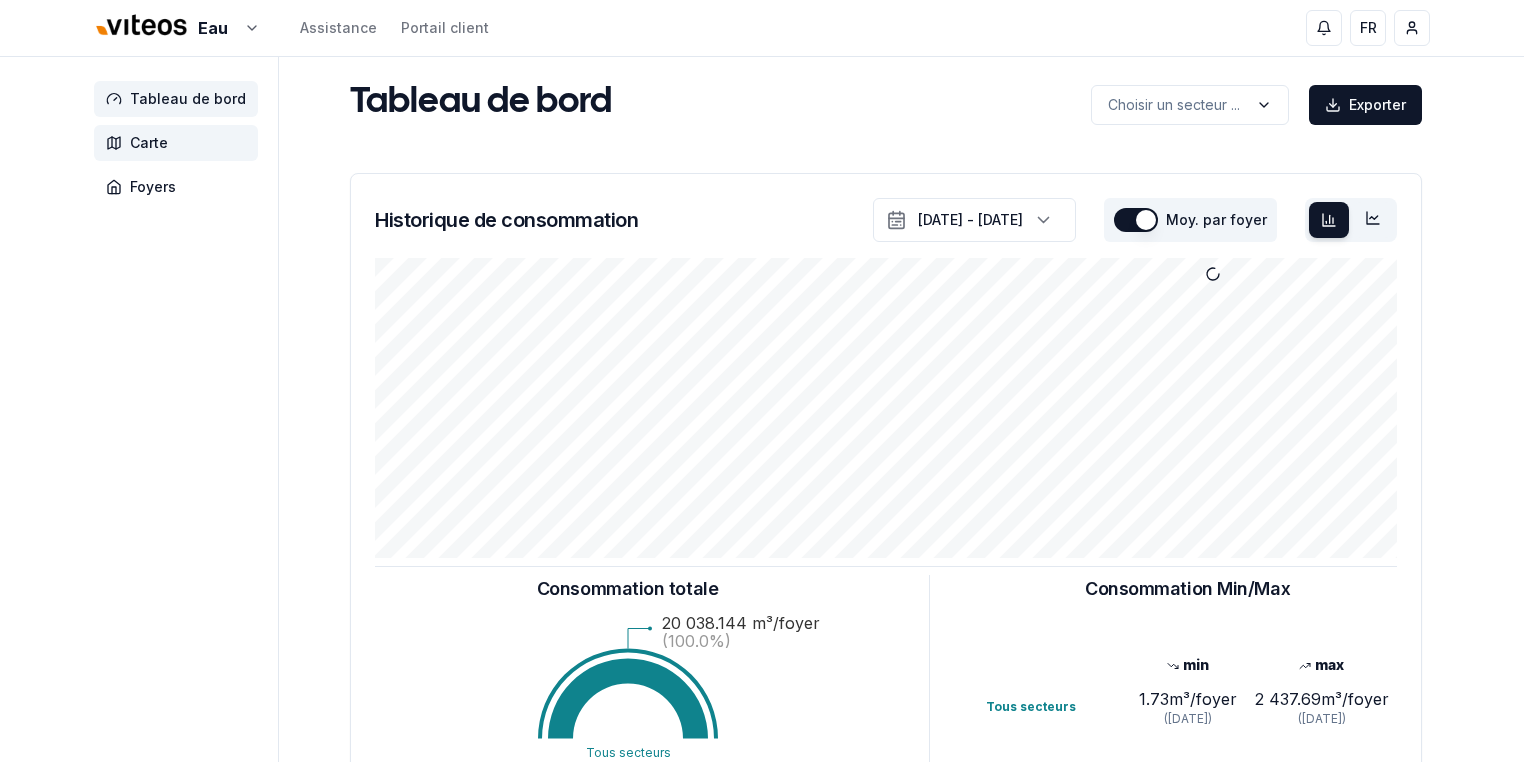 click on "Carte" at bounding box center (149, 143) 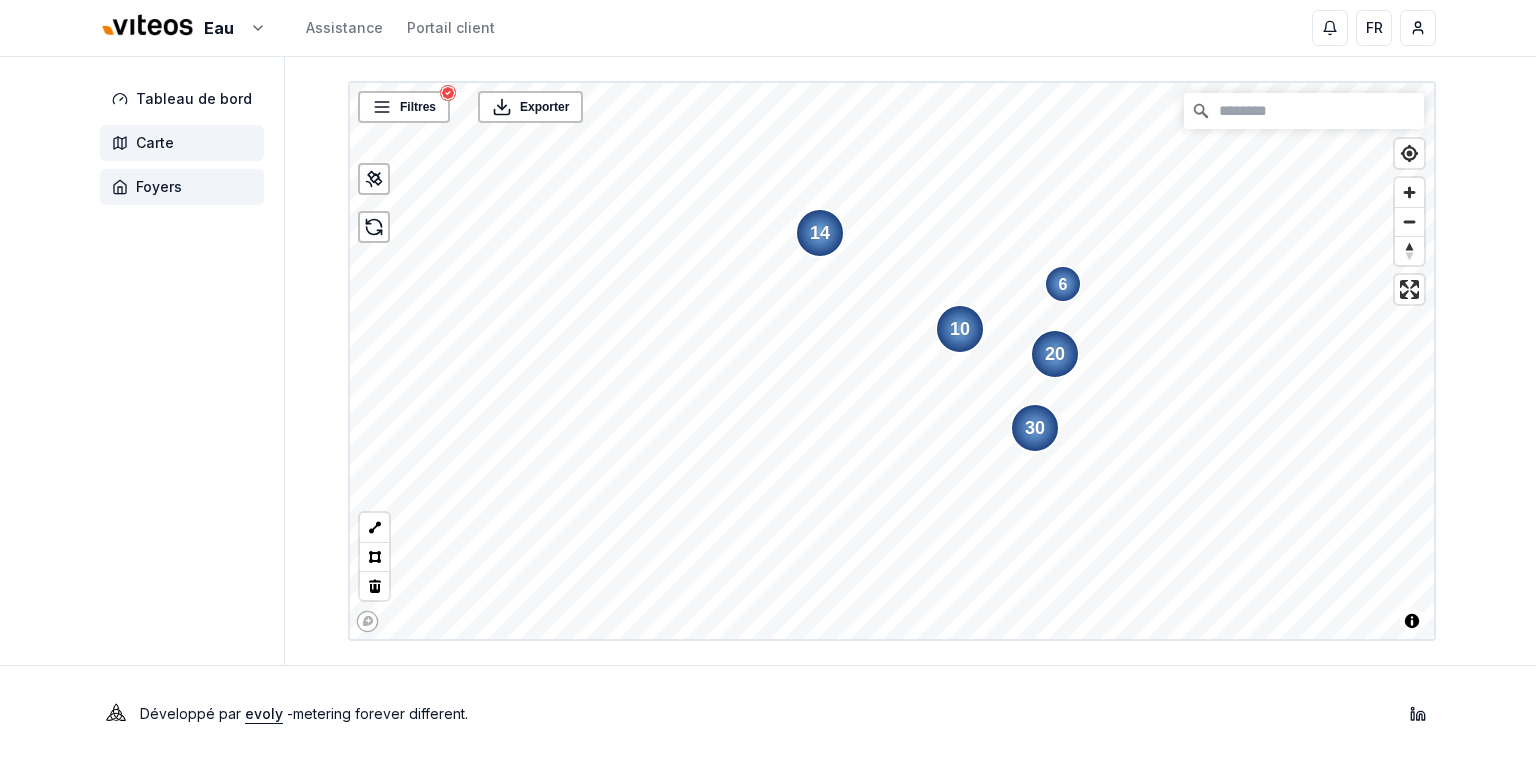 click on "Foyers" at bounding box center (159, 187) 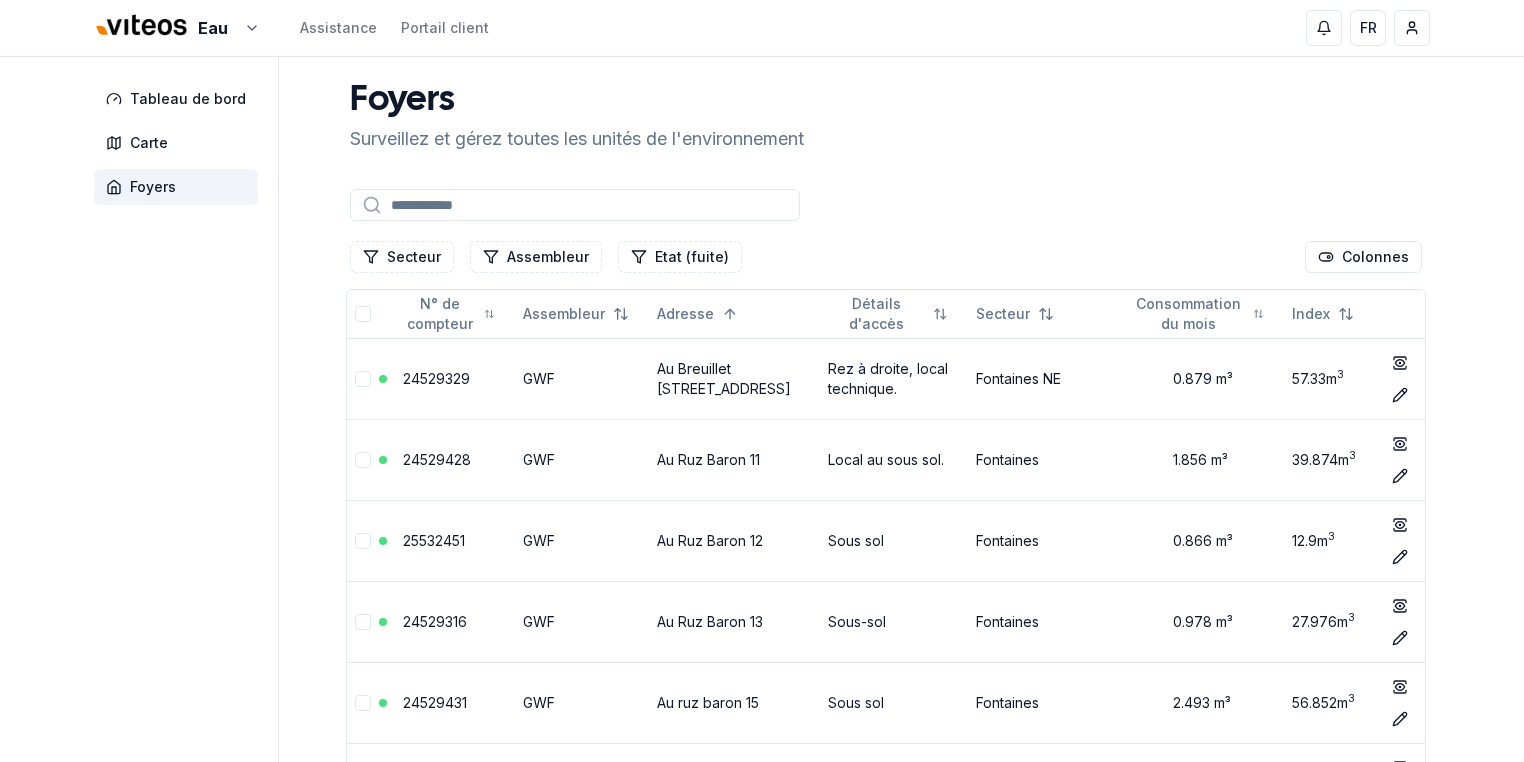 click at bounding box center [575, 205] 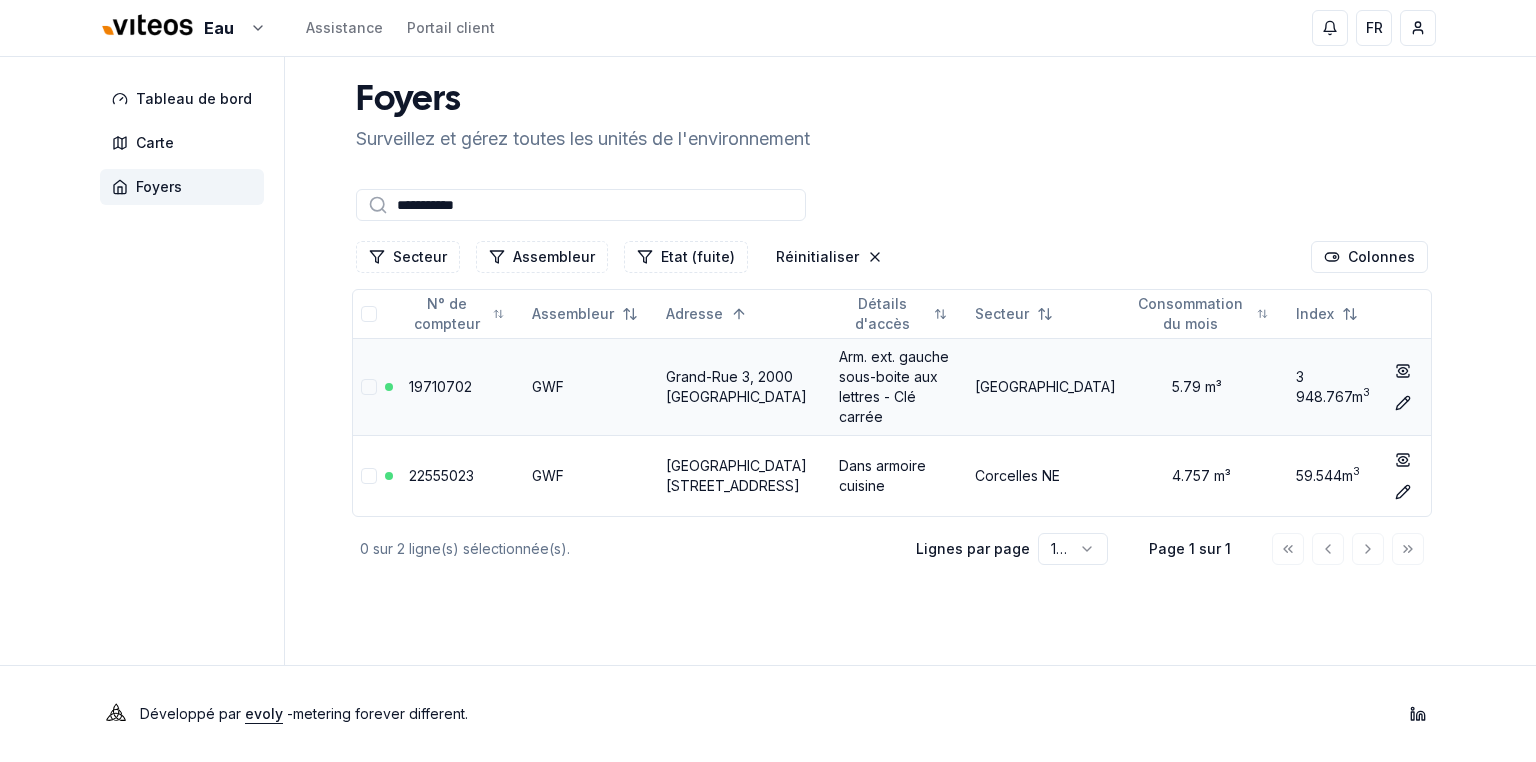 type on "**********" 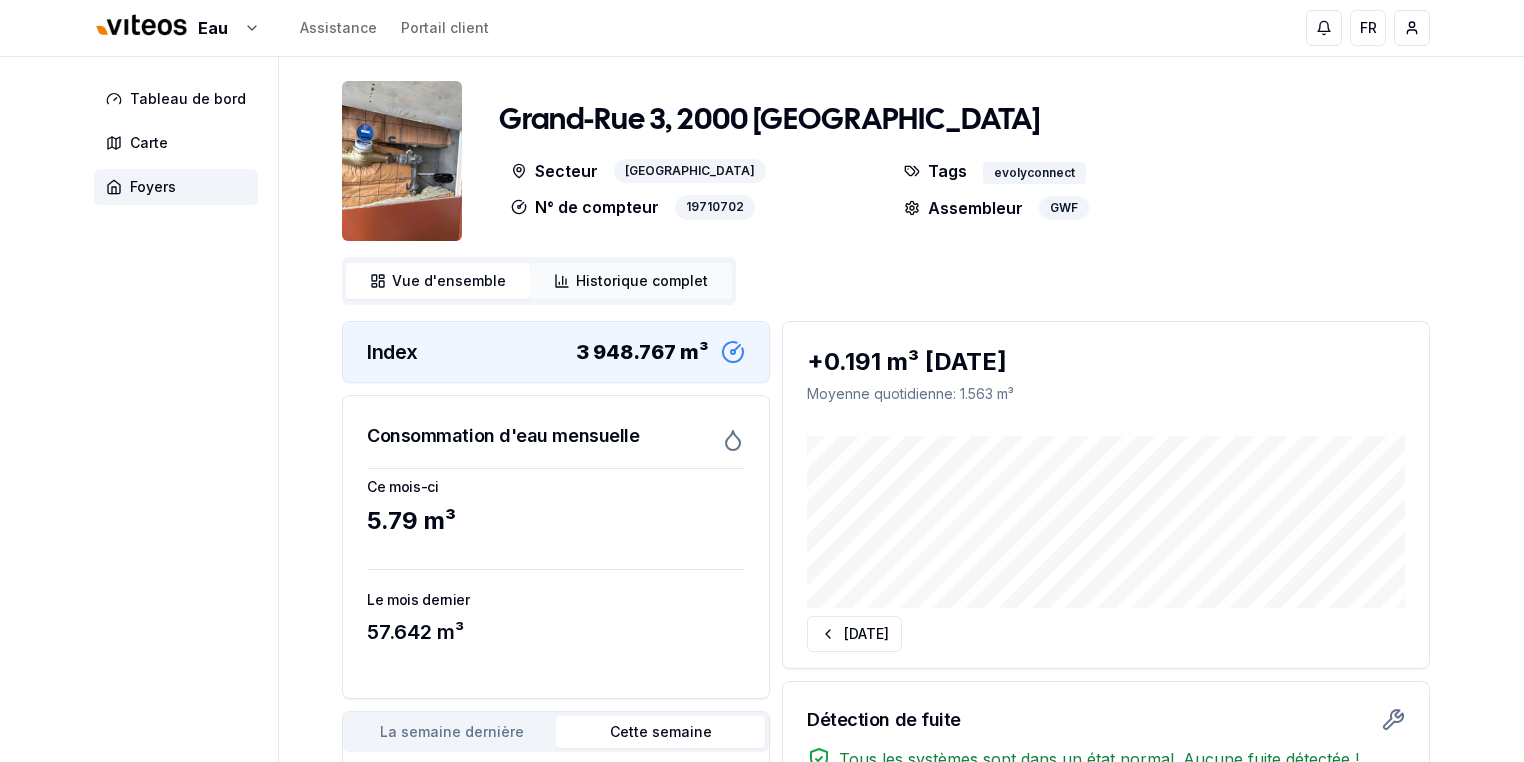 click on "Historique complet" at bounding box center [642, 281] 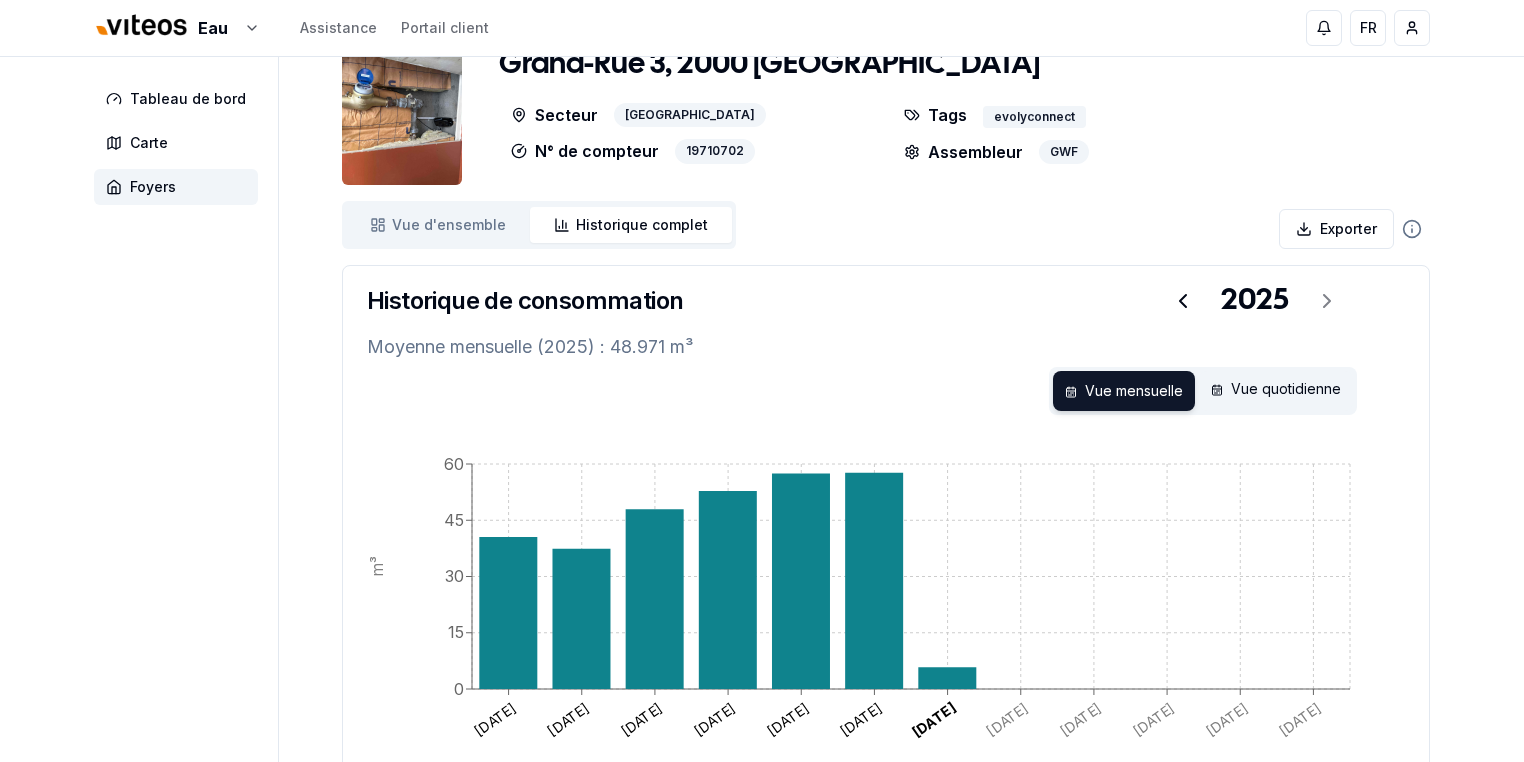 scroll, scrollTop: 237, scrollLeft: 0, axis: vertical 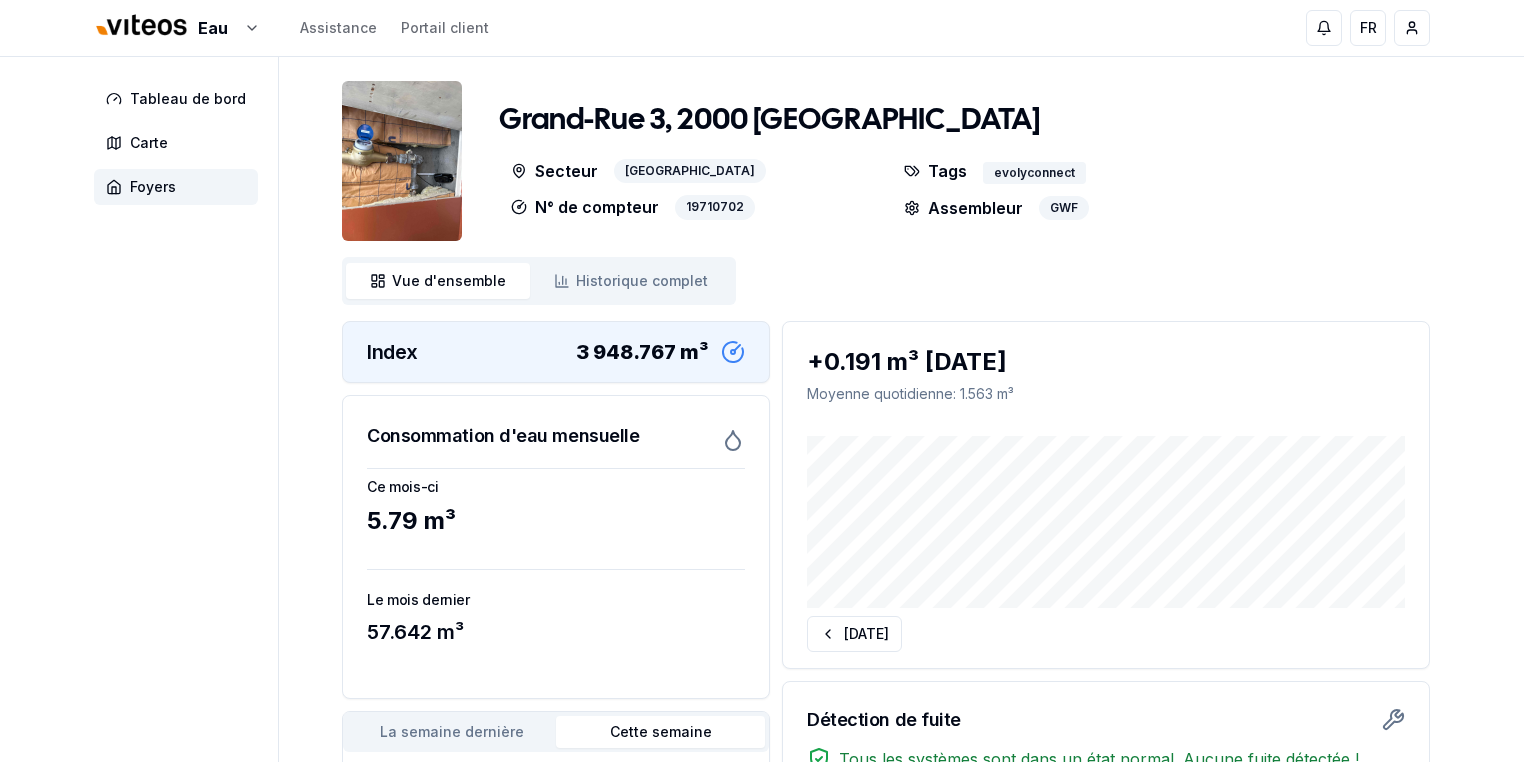 click at bounding box center [402, 161] 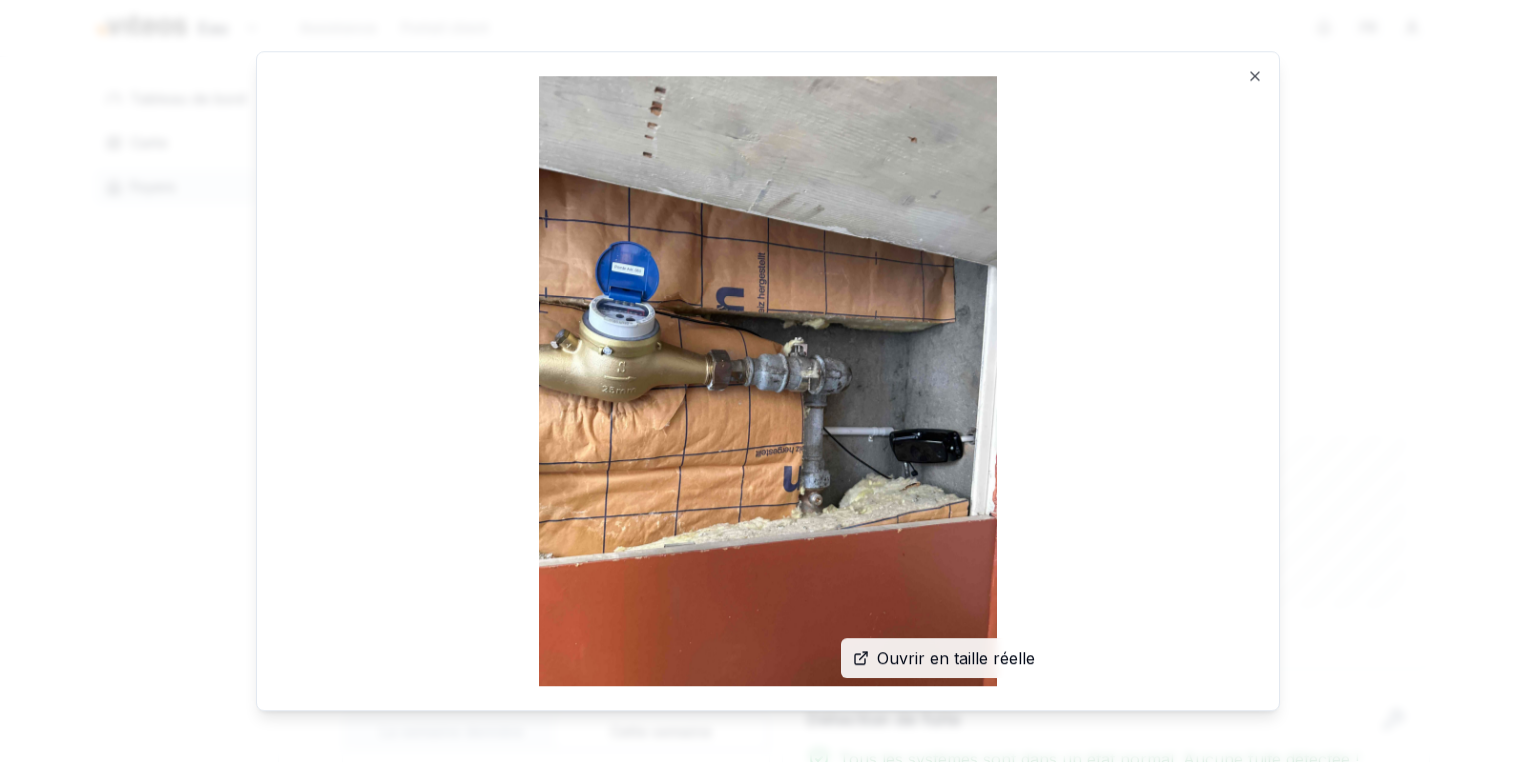 click on "Ouvrir en taille réelle" at bounding box center [956, 658] 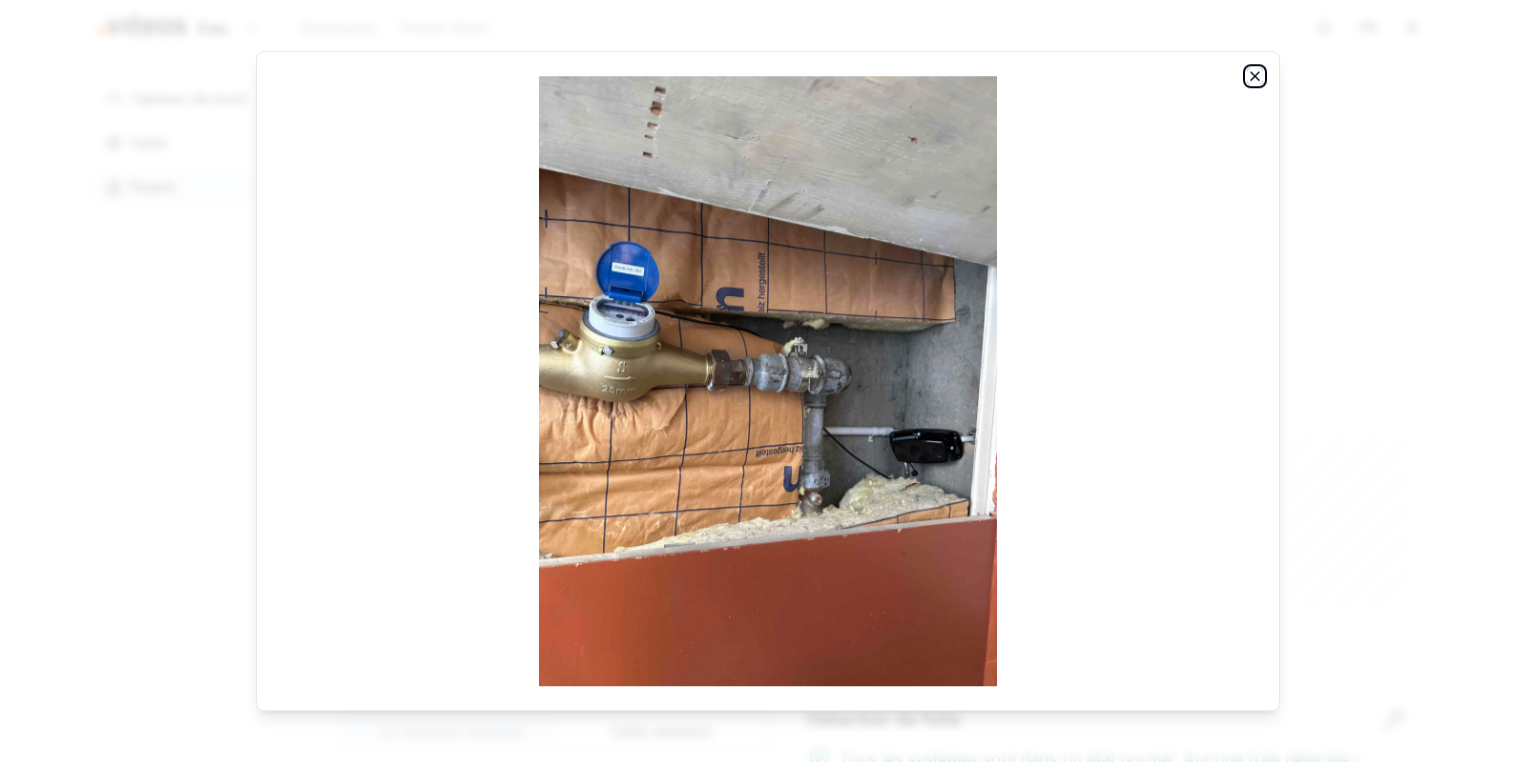 click 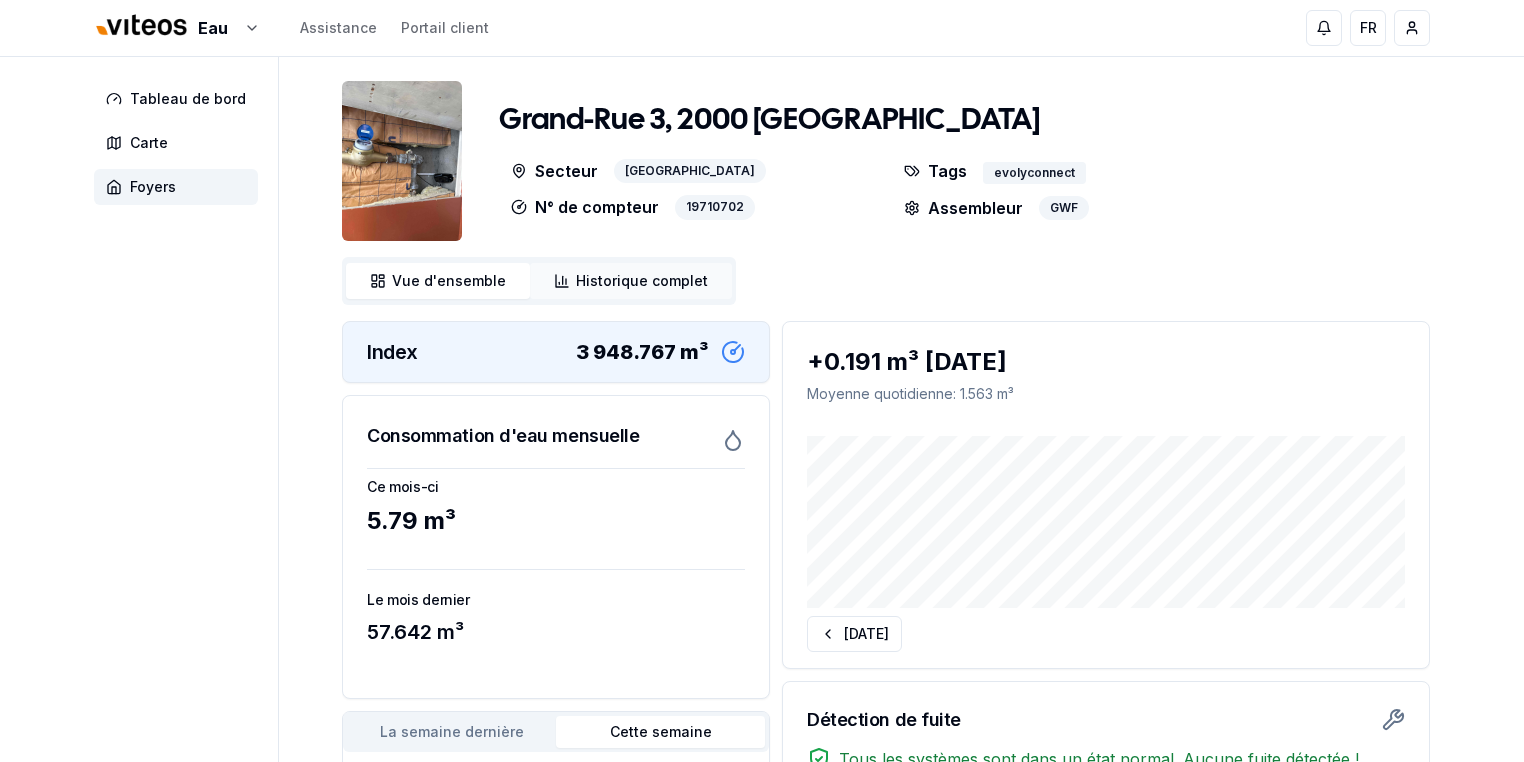 click on "Historique complet" at bounding box center [642, 281] 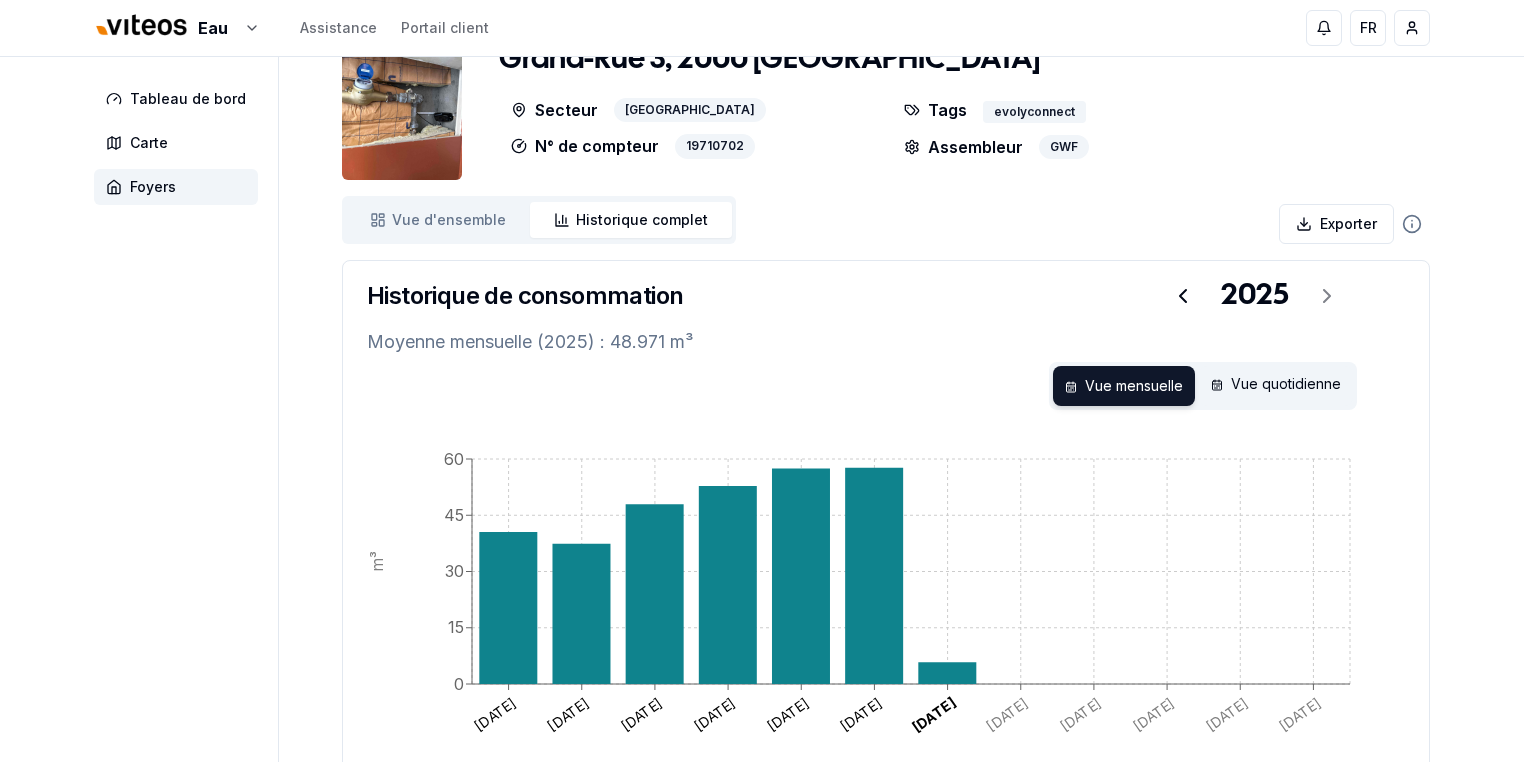 scroll, scrollTop: 237, scrollLeft: 0, axis: vertical 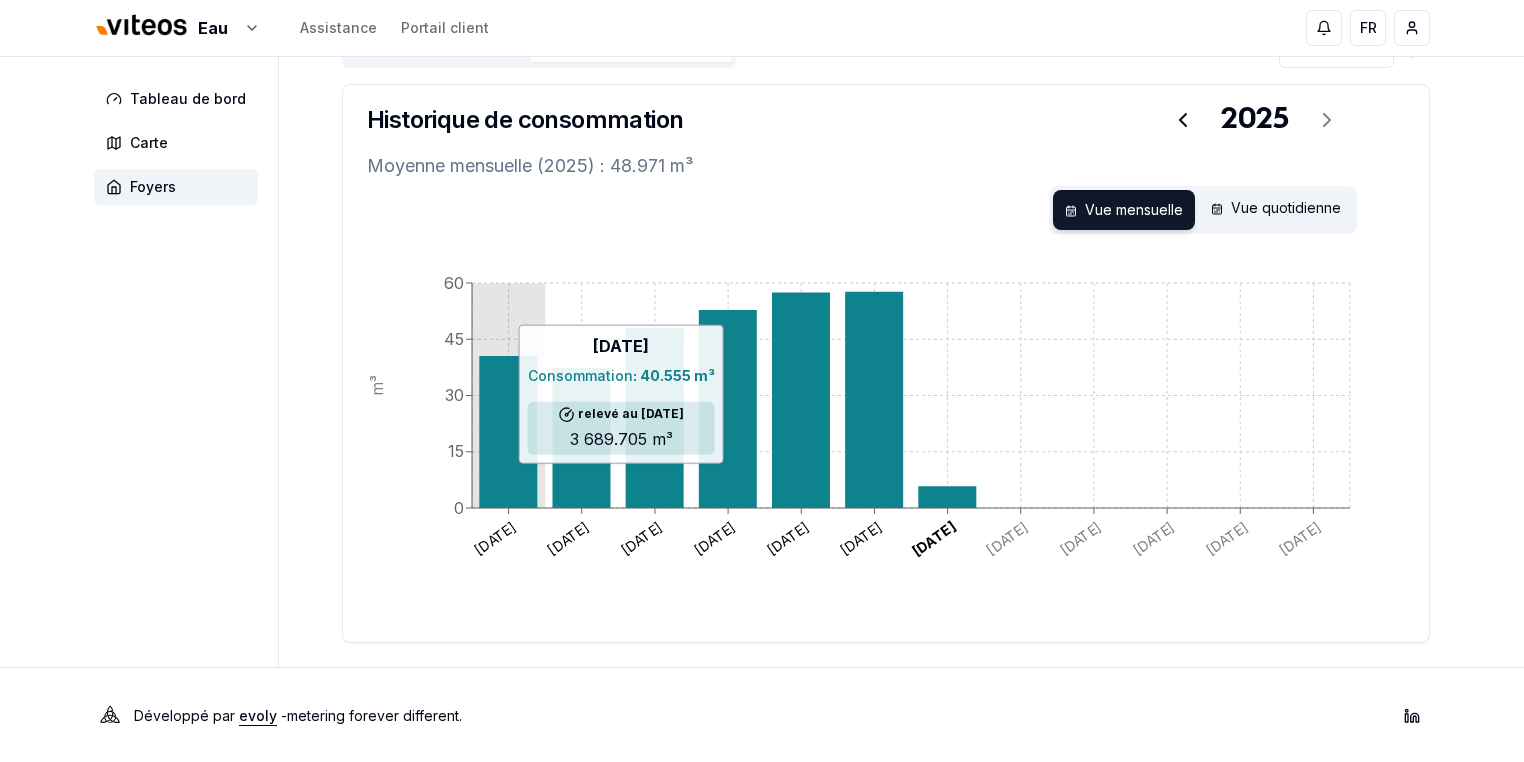 click 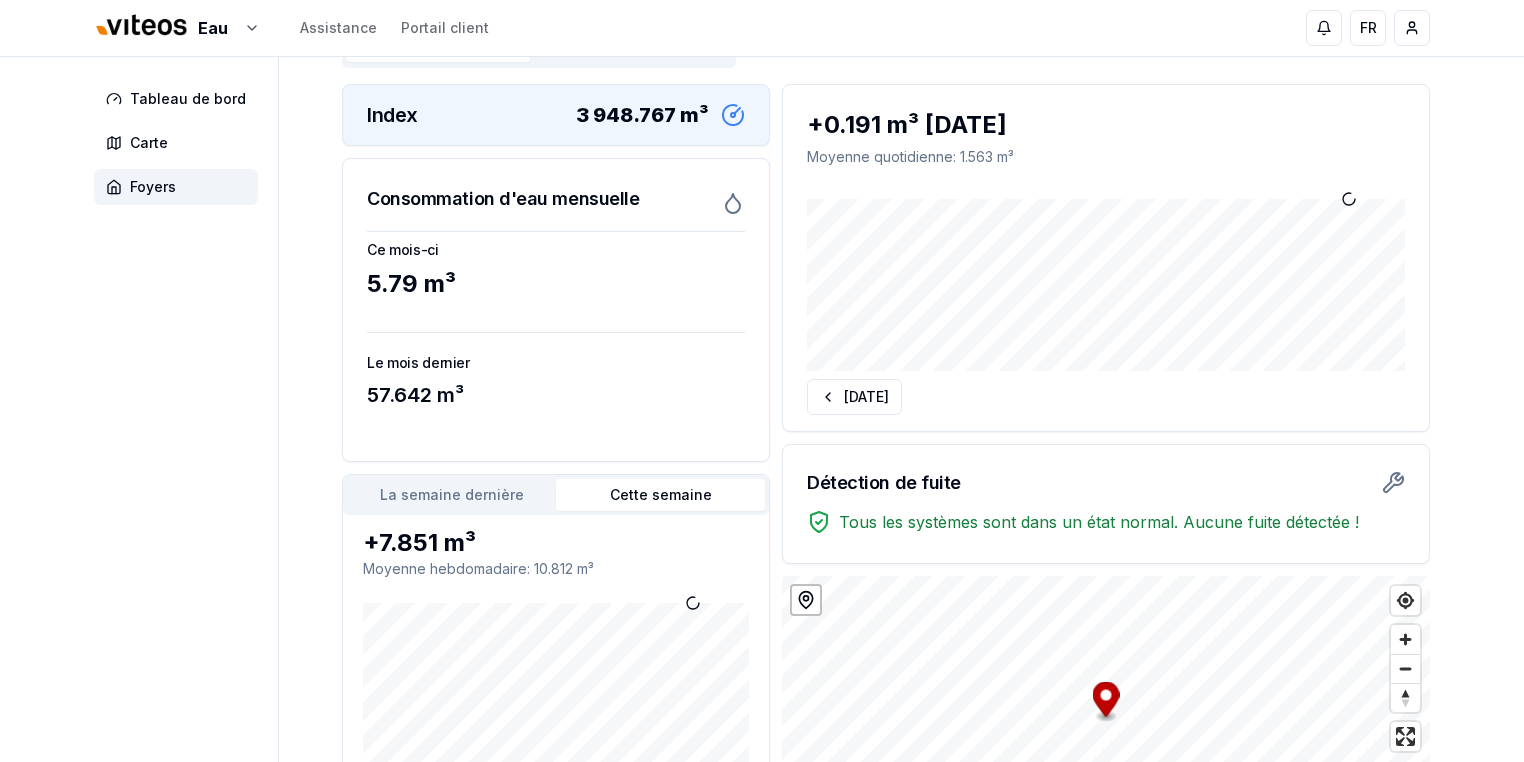 scroll, scrollTop: 0, scrollLeft: 0, axis: both 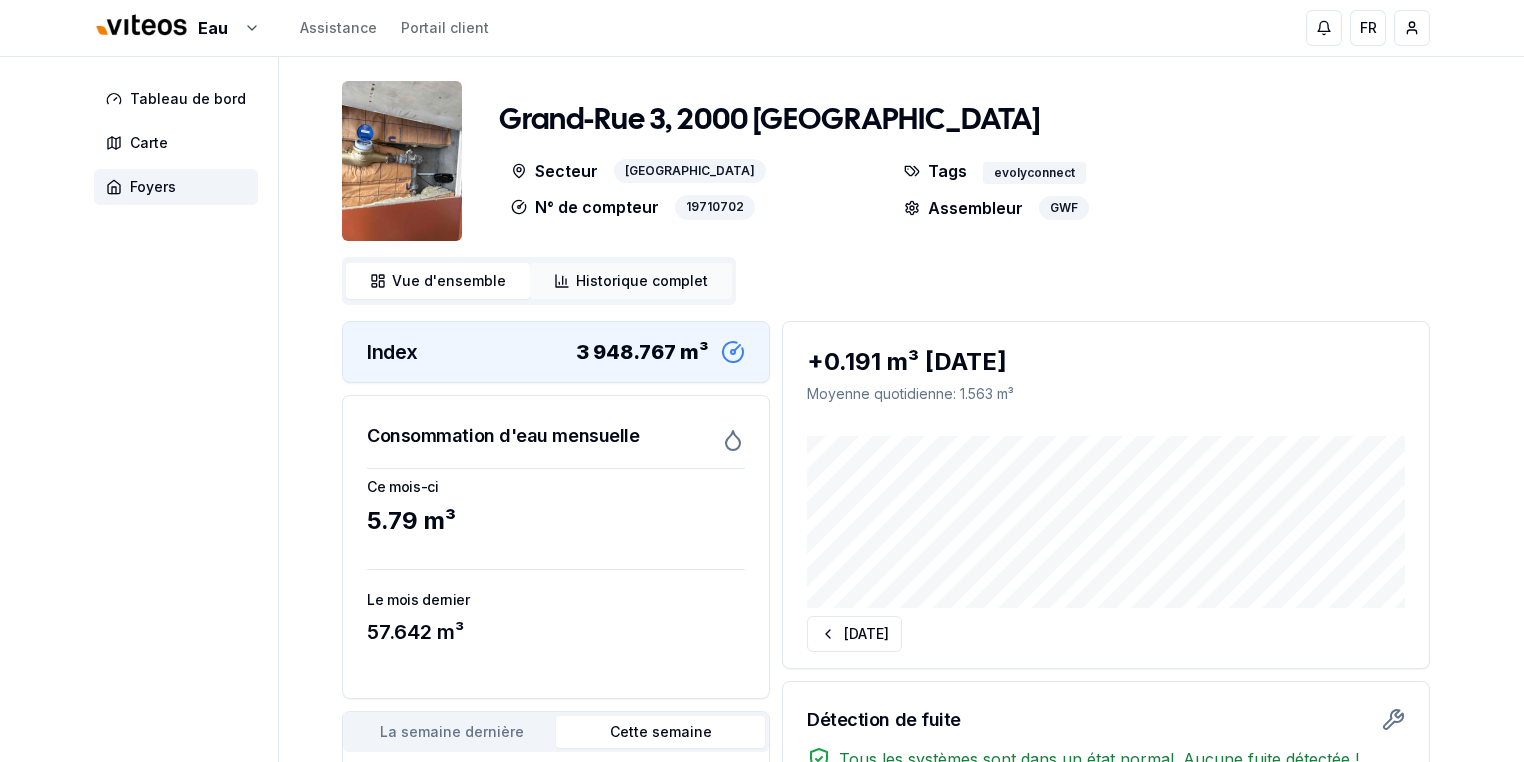 click on "Historique complet" at bounding box center (642, 281) 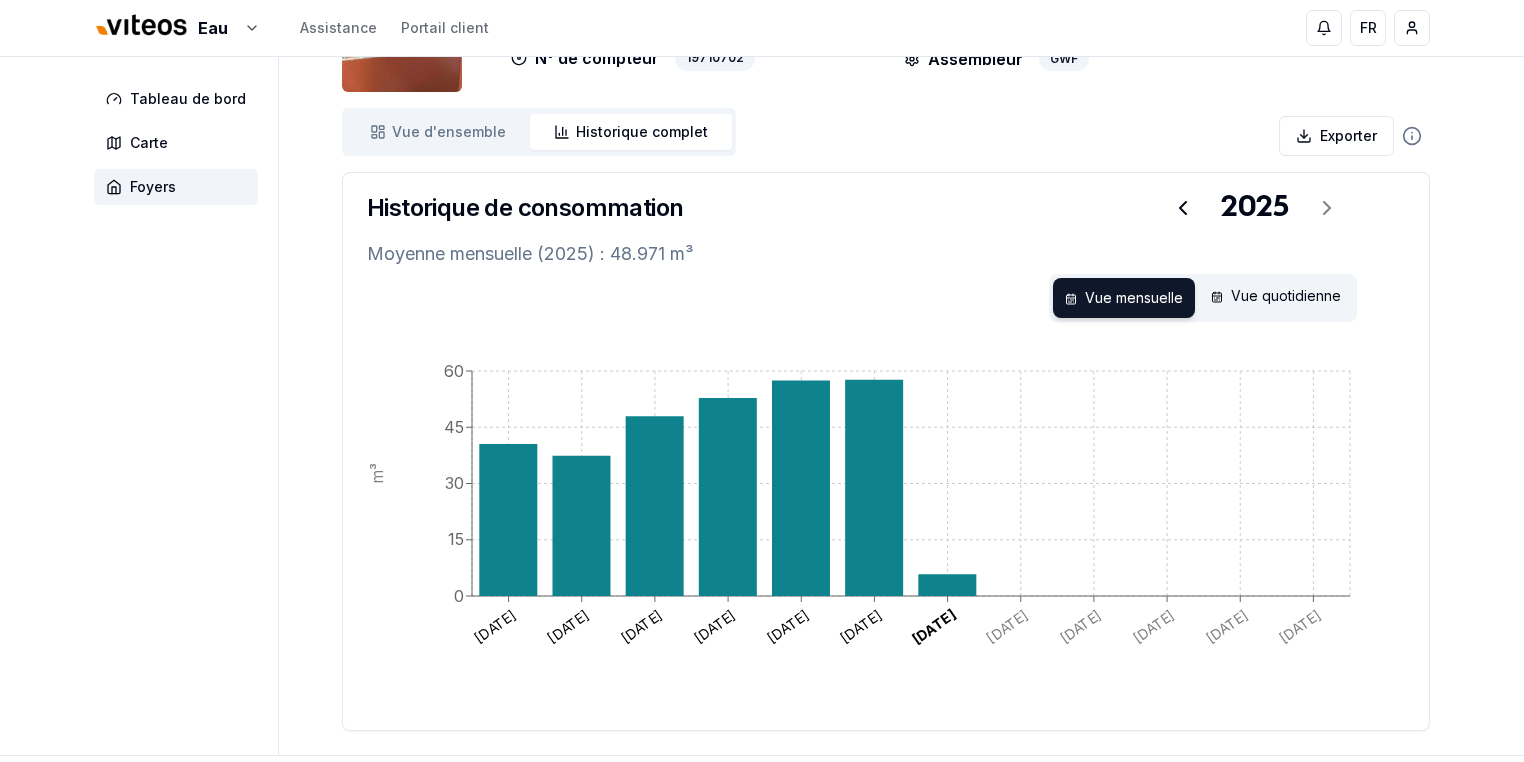 scroll, scrollTop: 237, scrollLeft: 0, axis: vertical 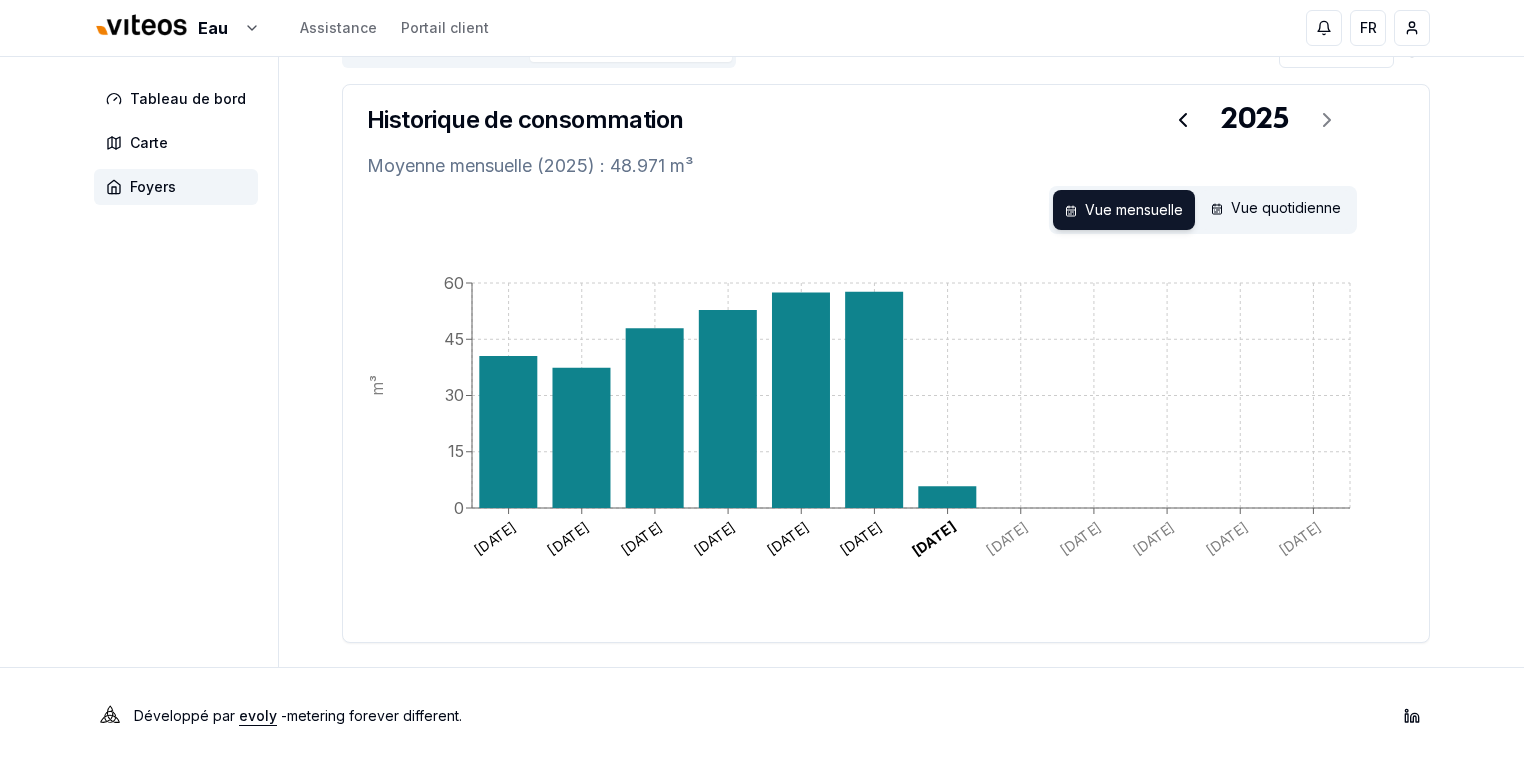 click on "Eau Assistance Portail client FR [PERSON_NAME] Tableau de bord Carte Foyers Grand-Rue 3, 2000 Neuchâtel Secteur Neuchâtel N° de compteur 19710702 Tags evolyconnect Assembleur GWF Vue d'ensemble ensemble Historique complet Historique Exporter Historique de consommation 2025   Moyenne mensuelle (2025) : 48.971 m³ Vue mensuelle Vue quotidienne [DATE] [DATE] [DATE] [DATE] [DATE] [DATE] [DATE] [DATE] [DATE] [DATE] [DATE] [DATE] 0 15 30 45 60 m³ janv. déc. Développé par   evoly   -  metering forever different . Linkedin 2.2" at bounding box center [762, 263] 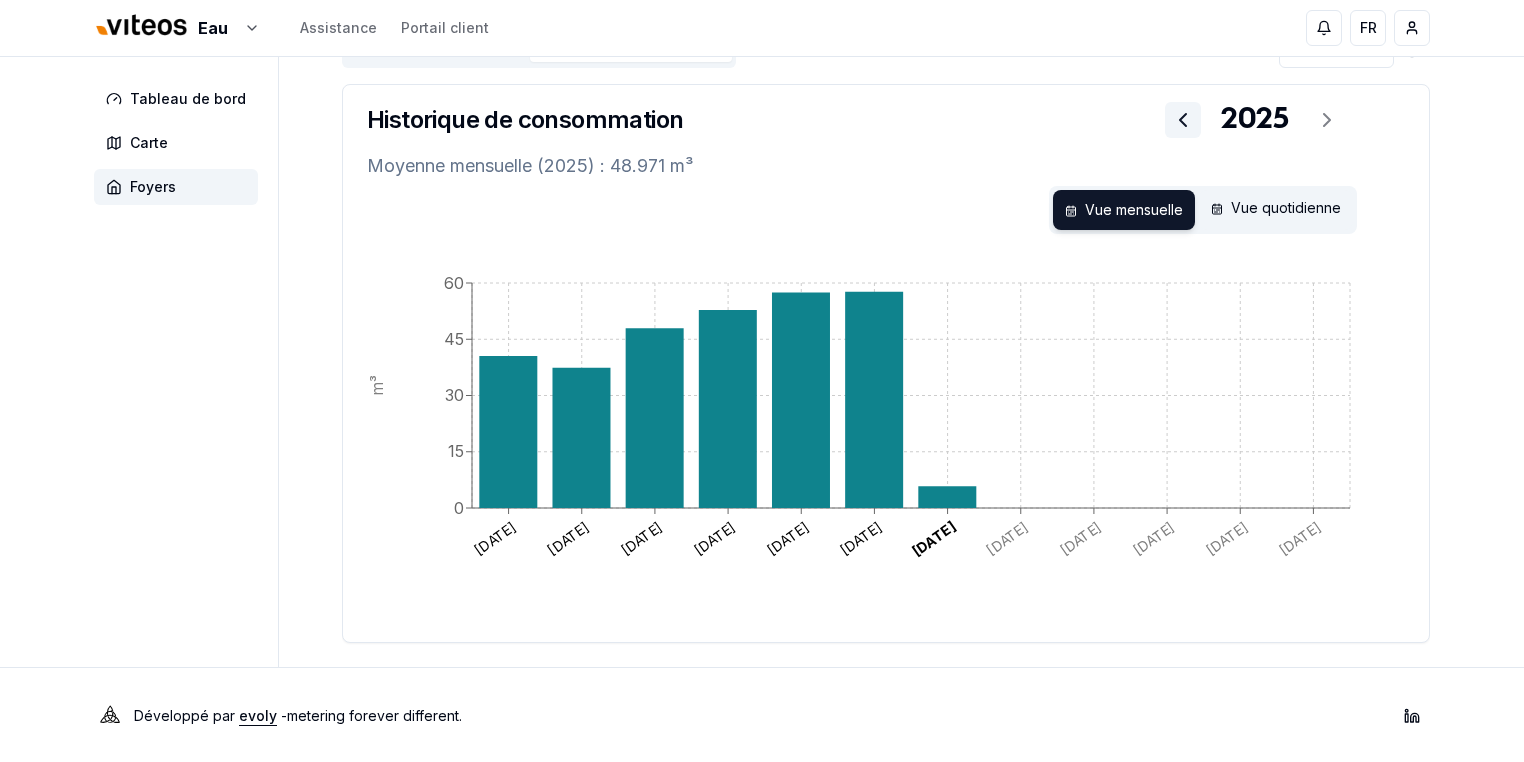 click 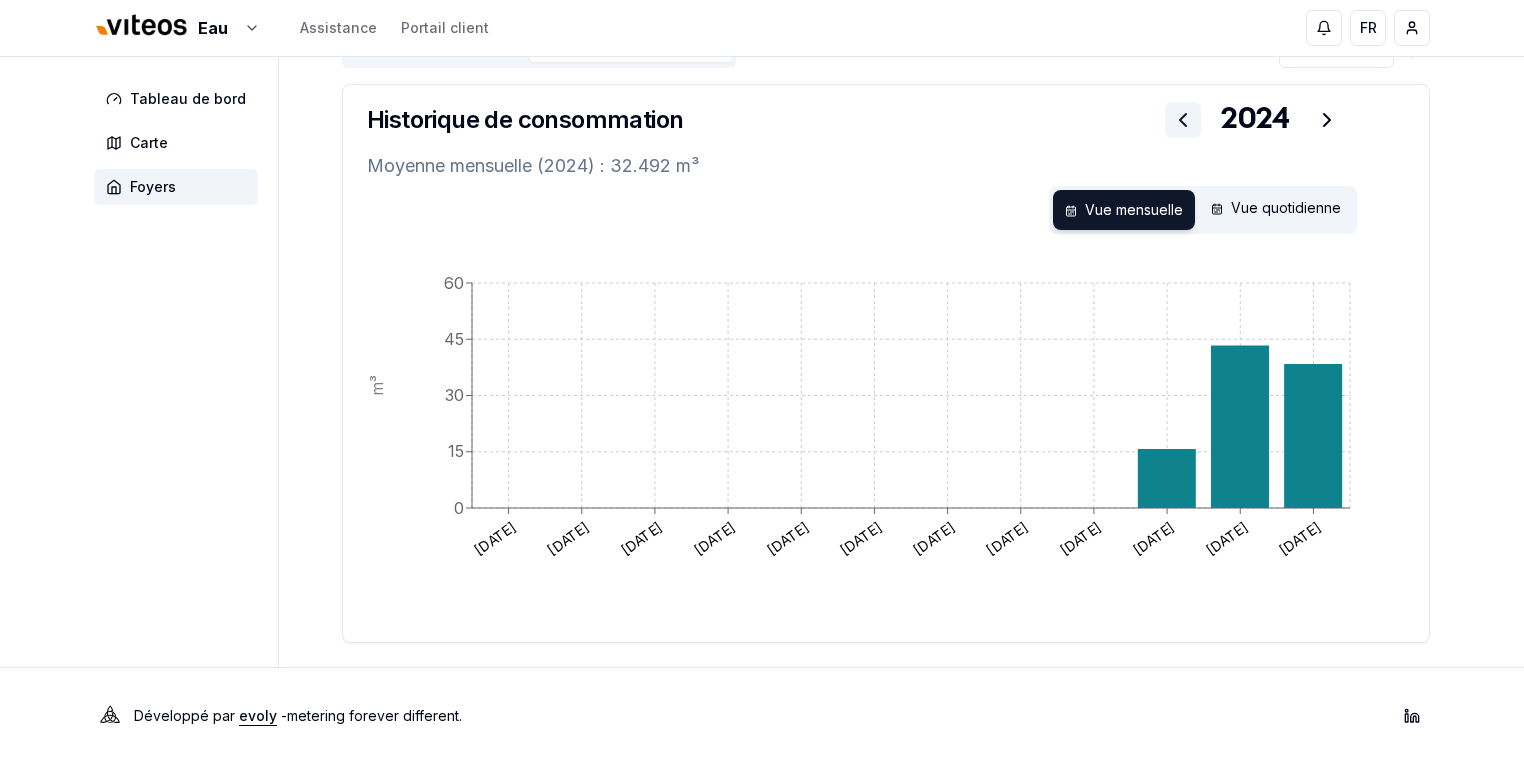 click 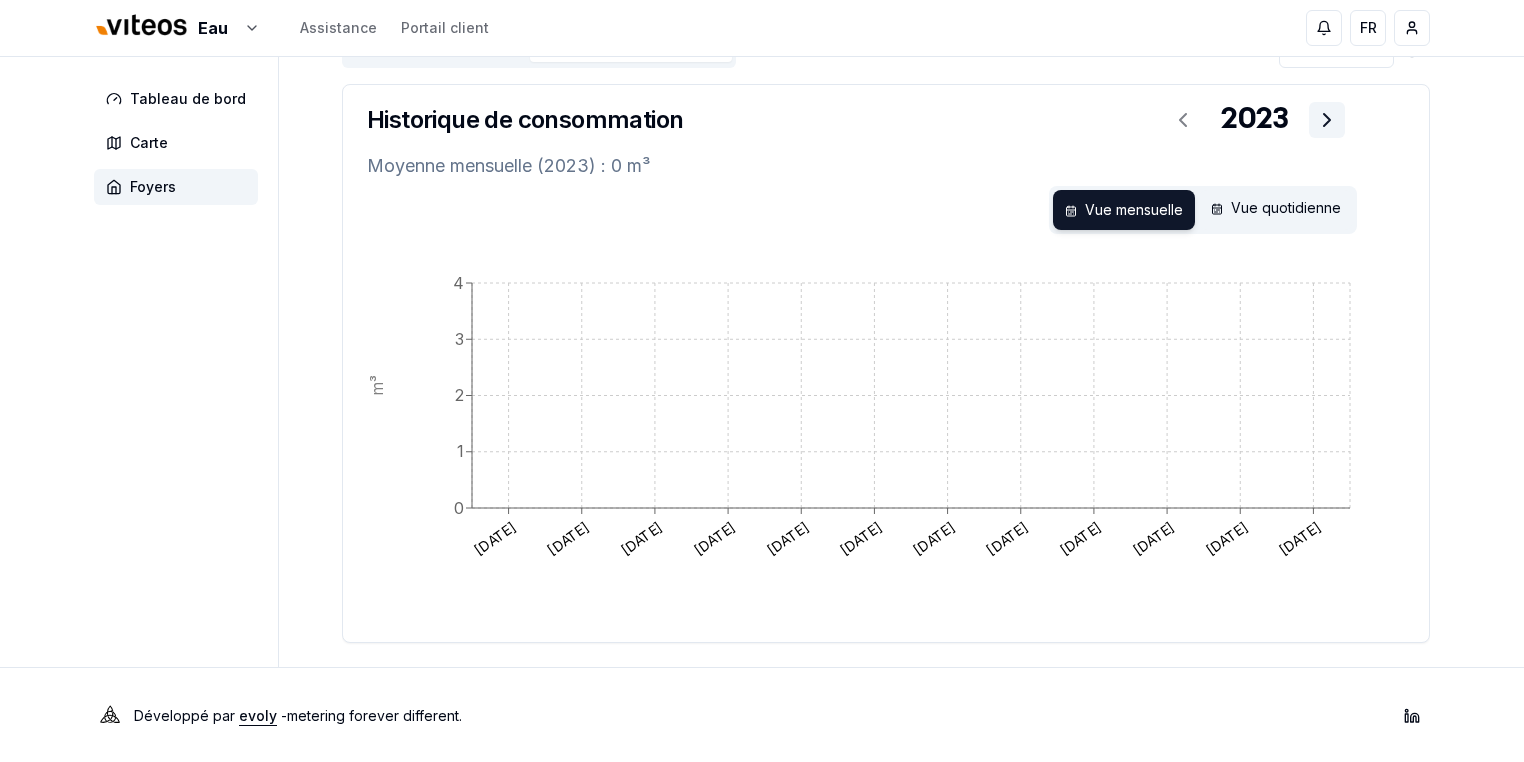 click 